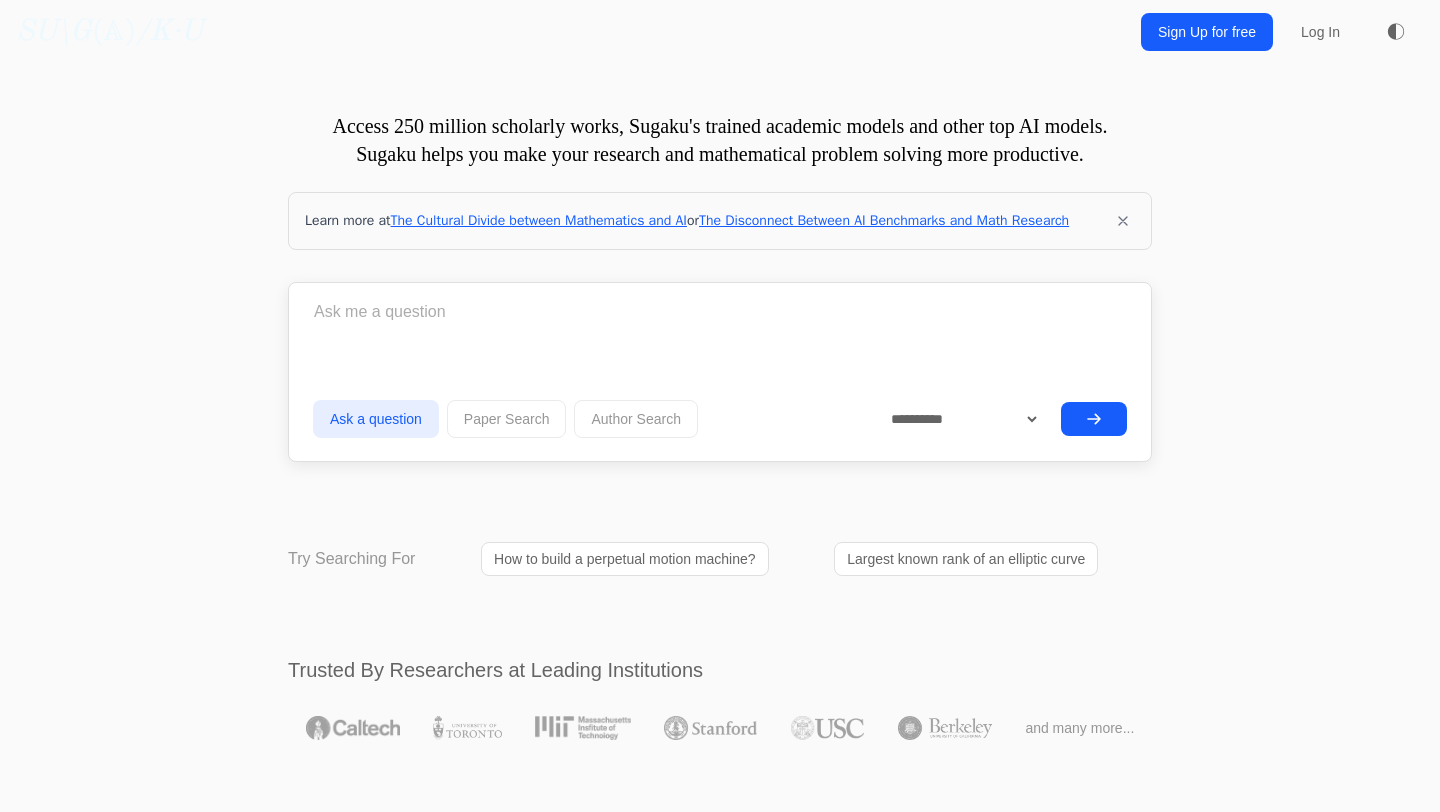 scroll, scrollTop: 0, scrollLeft: 0, axis: both 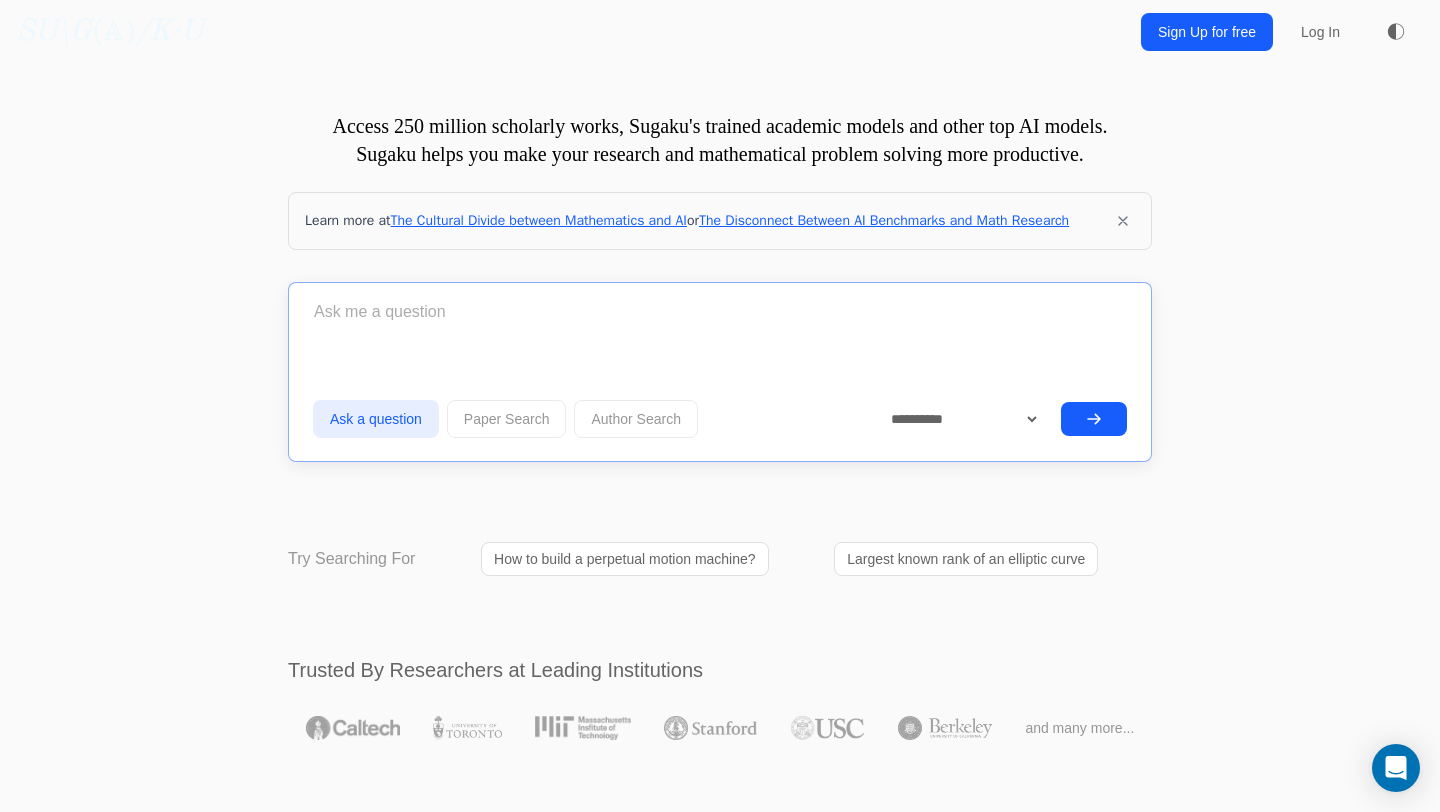 click at bounding box center (720, 312) 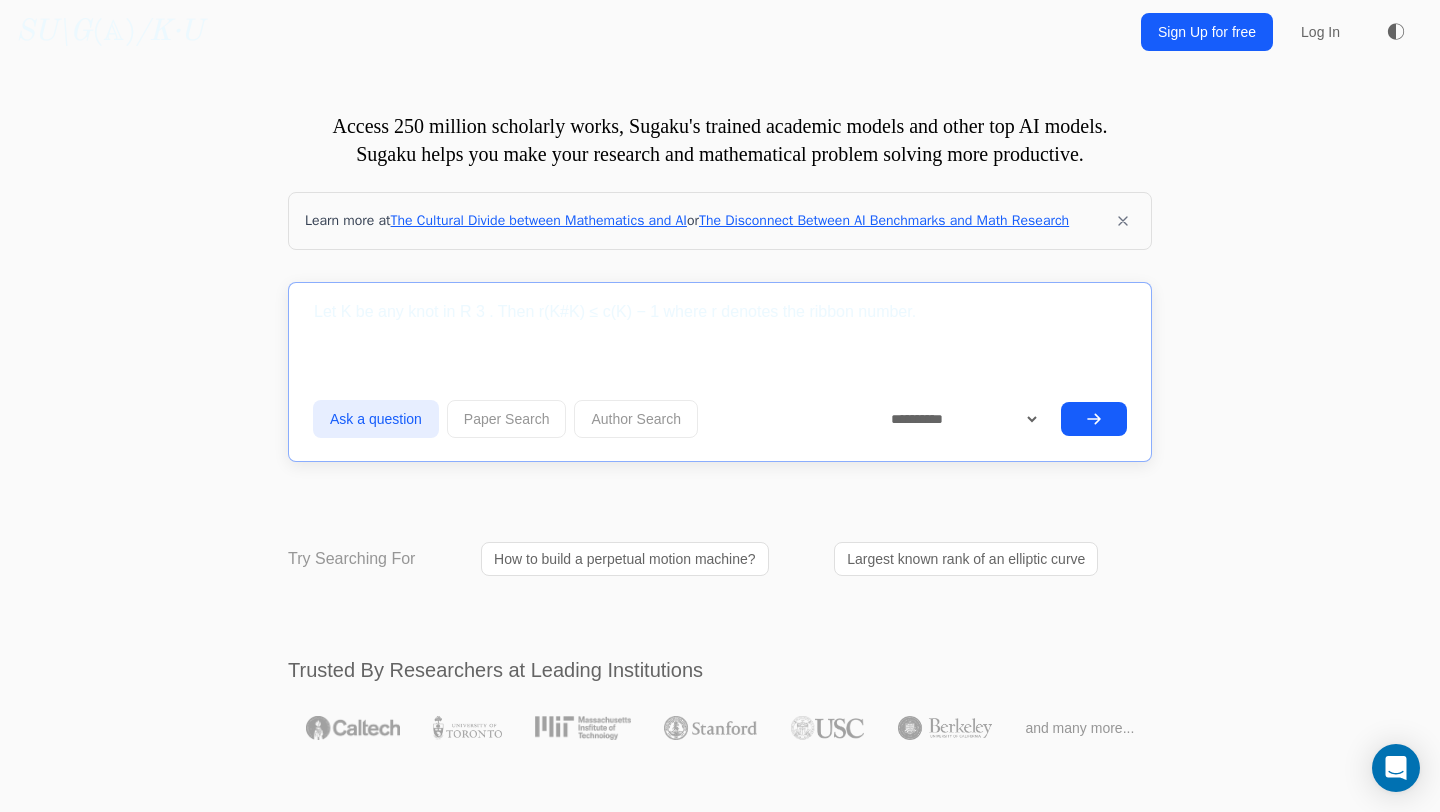 type on "Let K be any knot in R 3 . Then r(K#K) ≤ c(K) − 1 where r denotes the ribbon number." 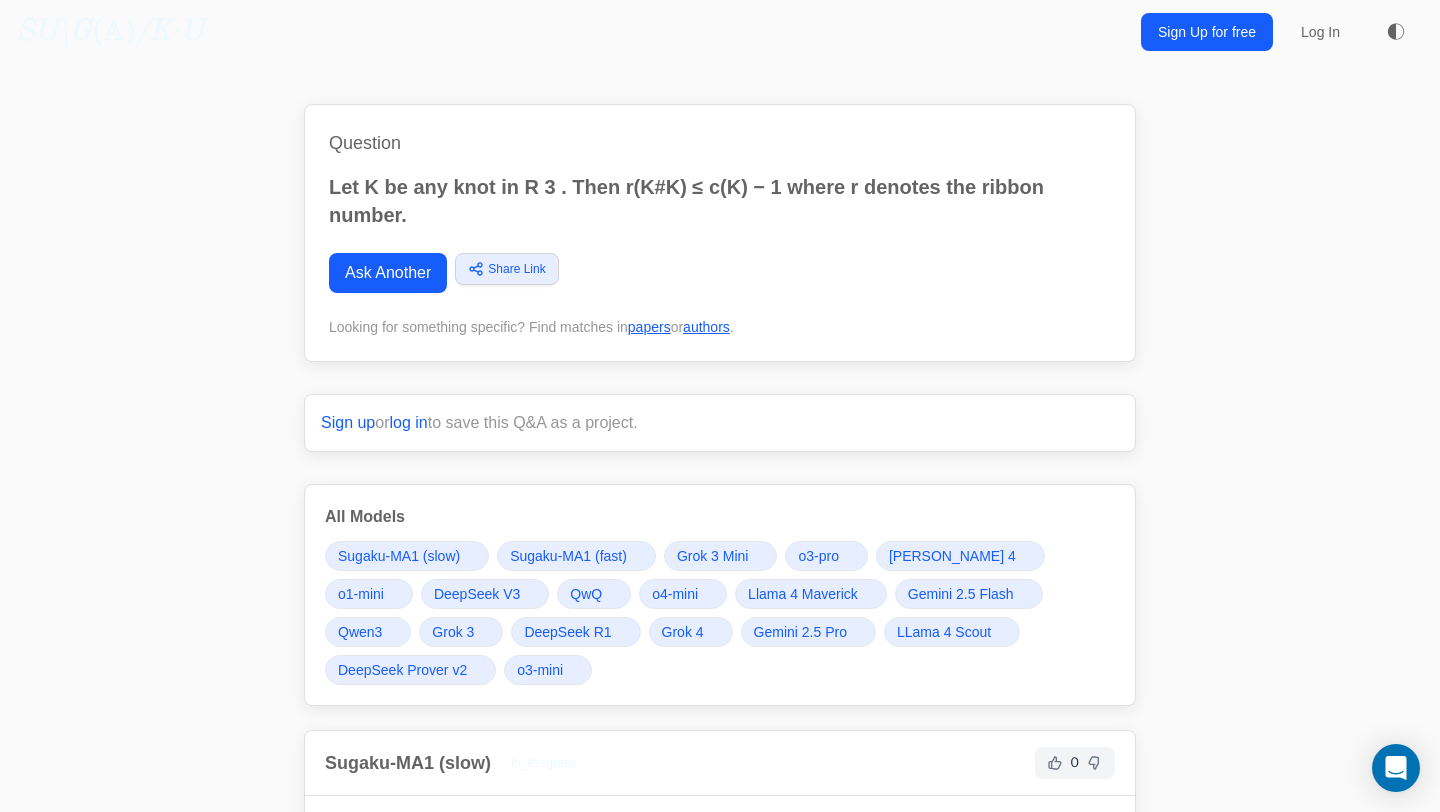 scroll, scrollTop: 37, scrollLeft: 0, axis: vertical 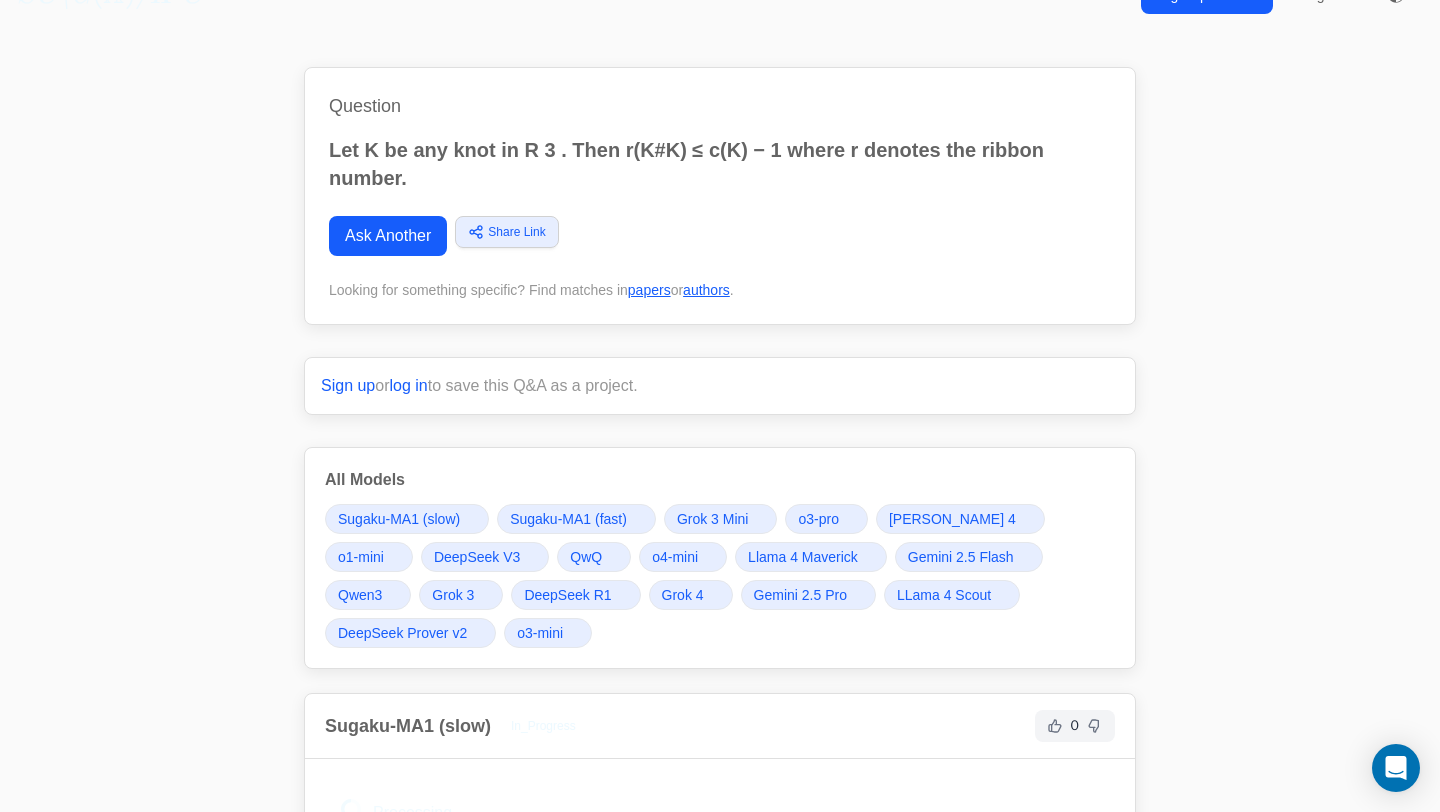 click on "Ask Another" at bounding box center (388, 236) 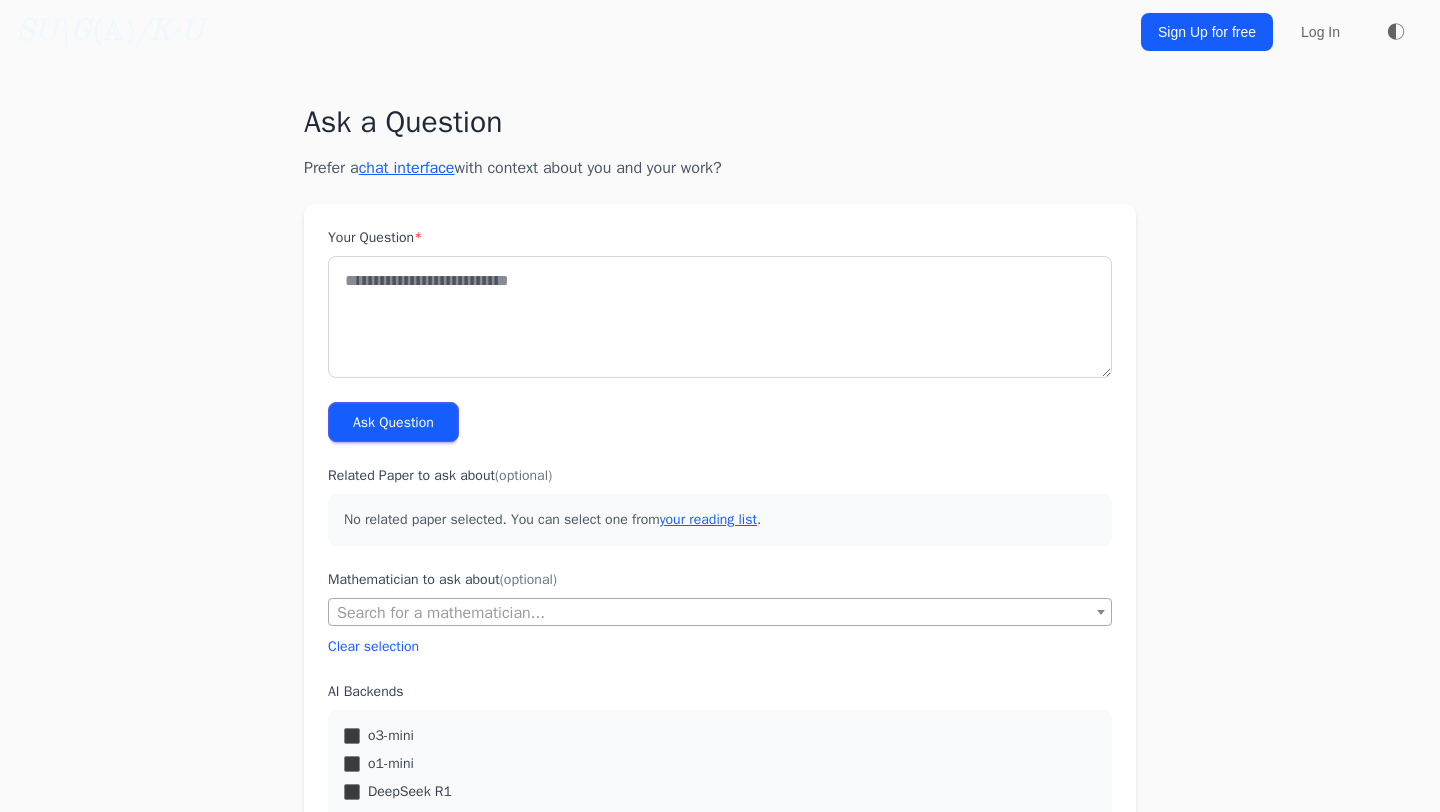 scroll, scrollTop: 0, scrollLeft: 0, axis: both 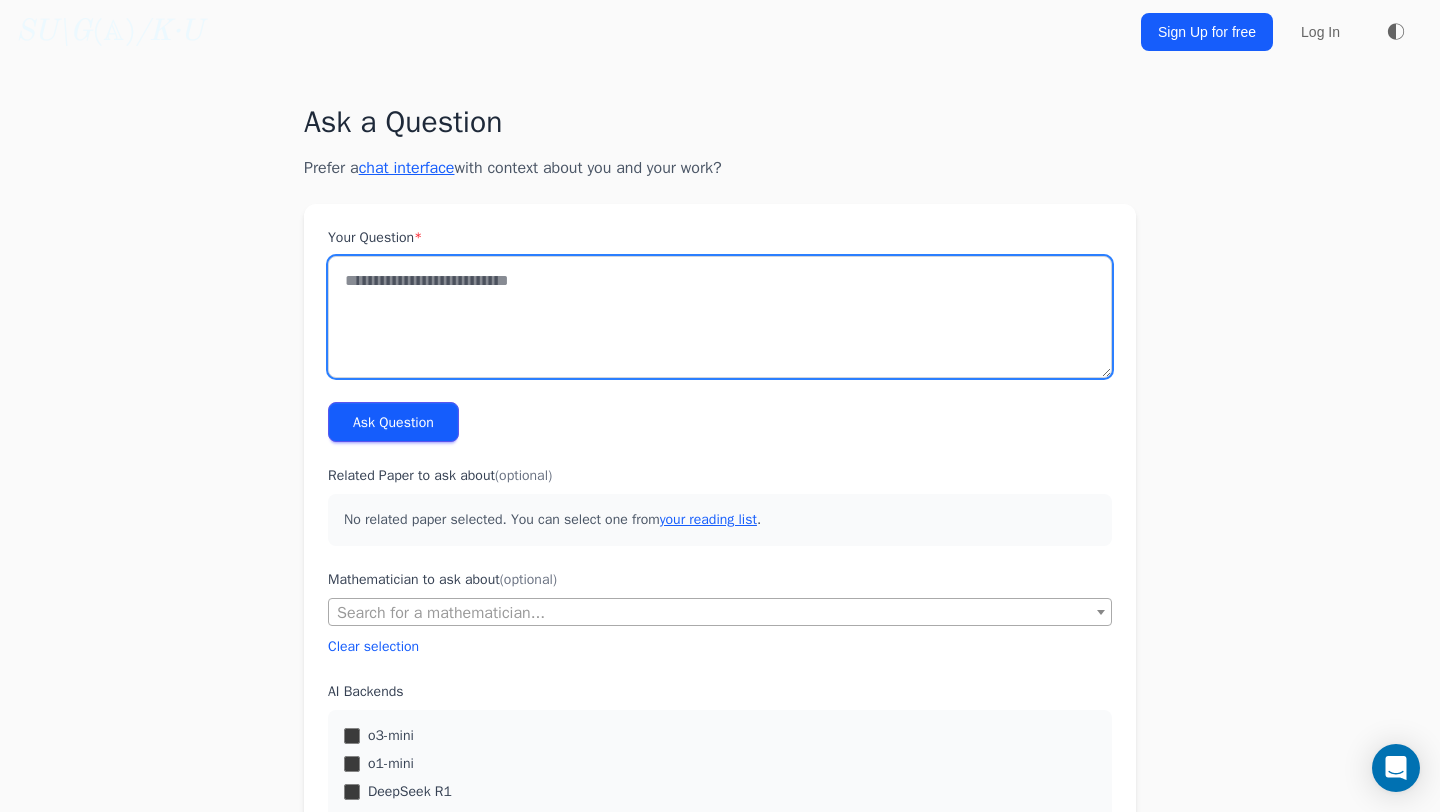 click on "Your Question  *" at bounding box center (720, 317) 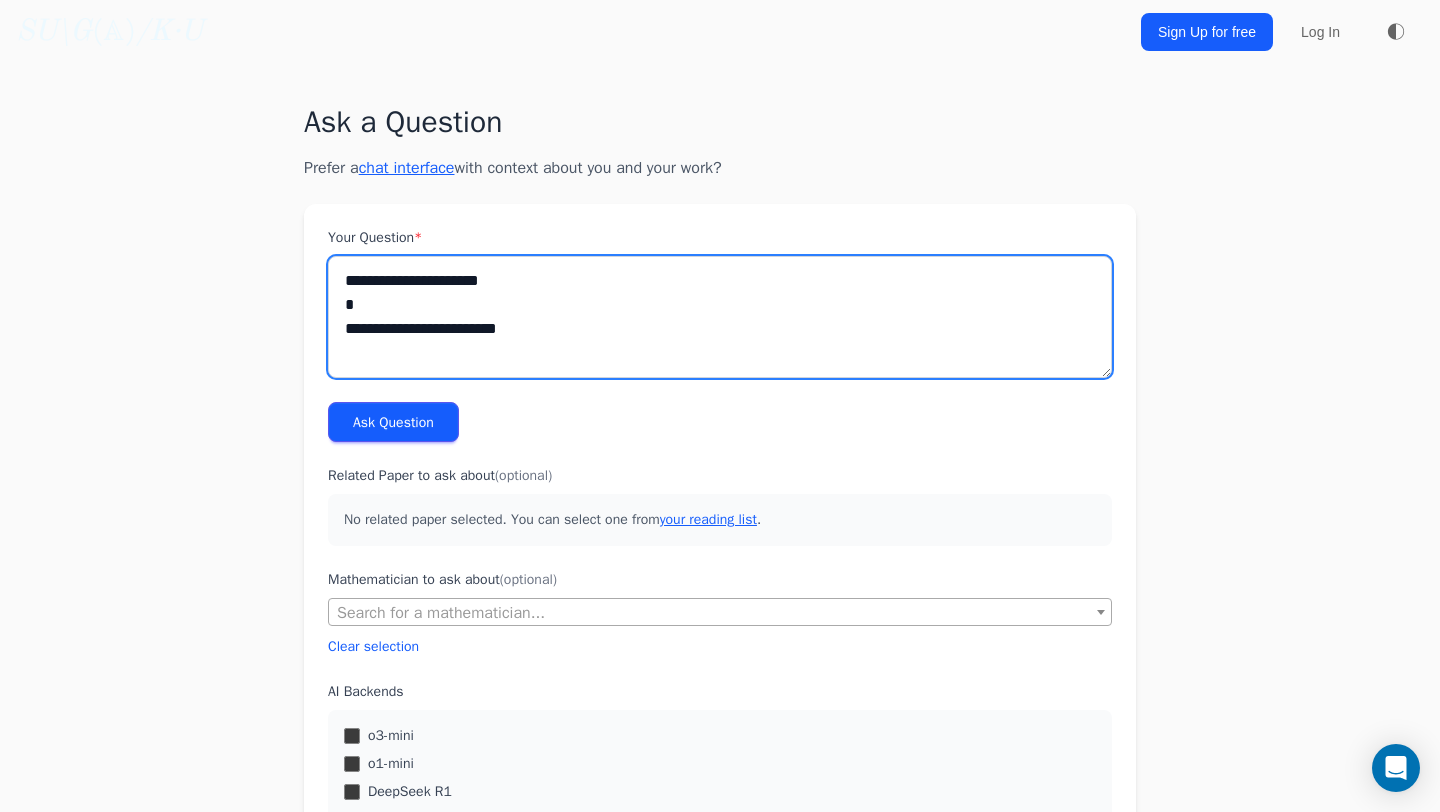 click on "**********" at bounding box center [720, 317] 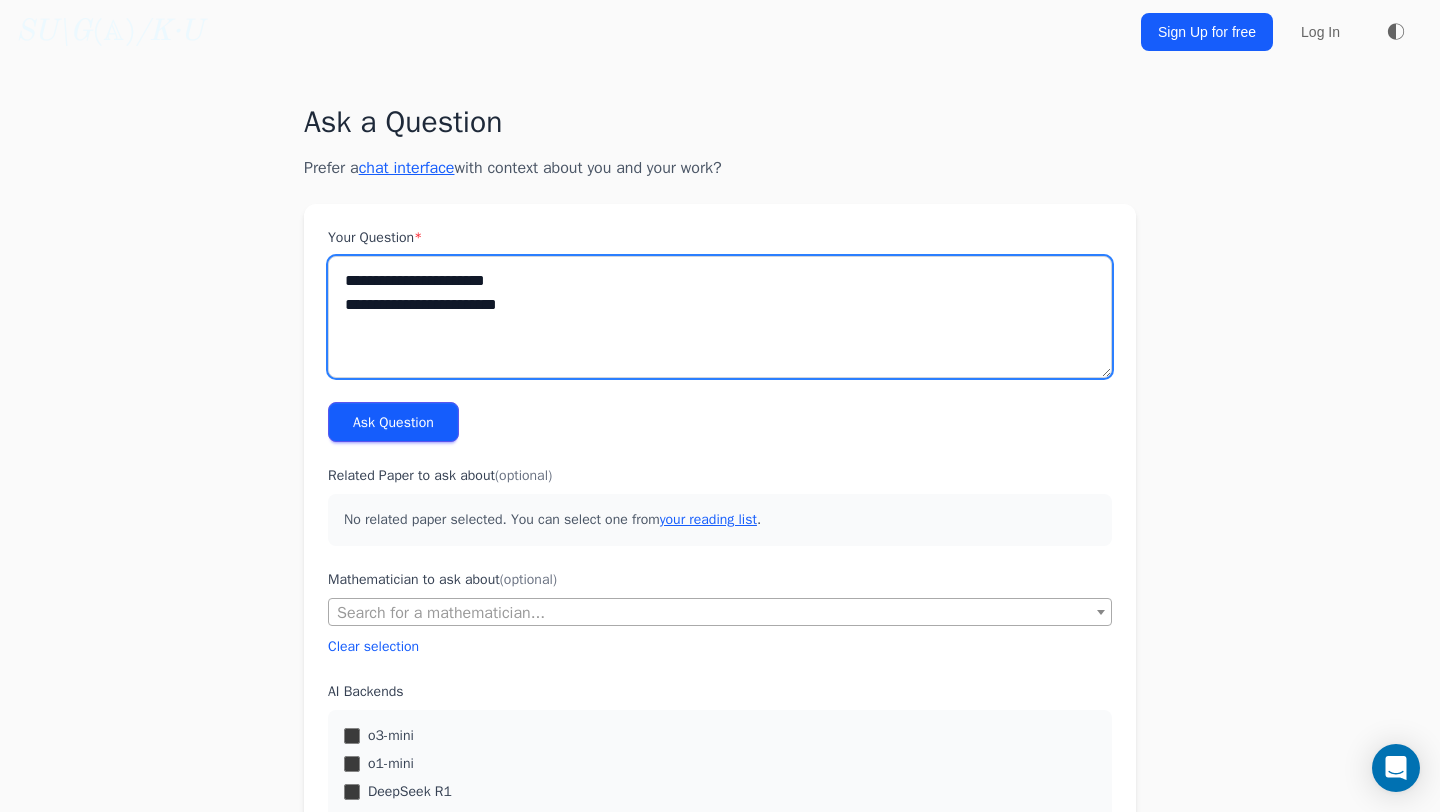 click on "**********" at bounding box center [720, 317] 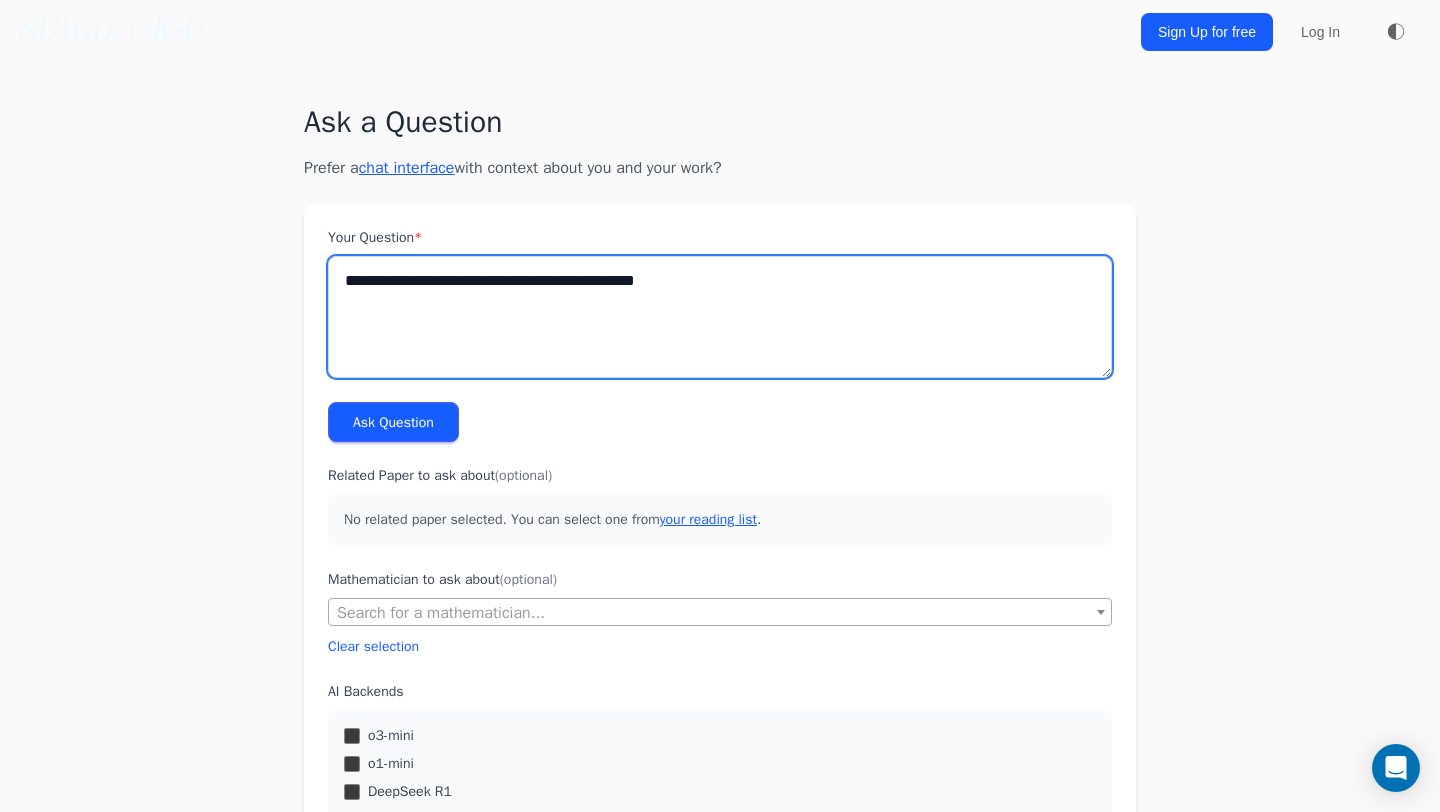 click on "**********" at bounding box center [720, 317] 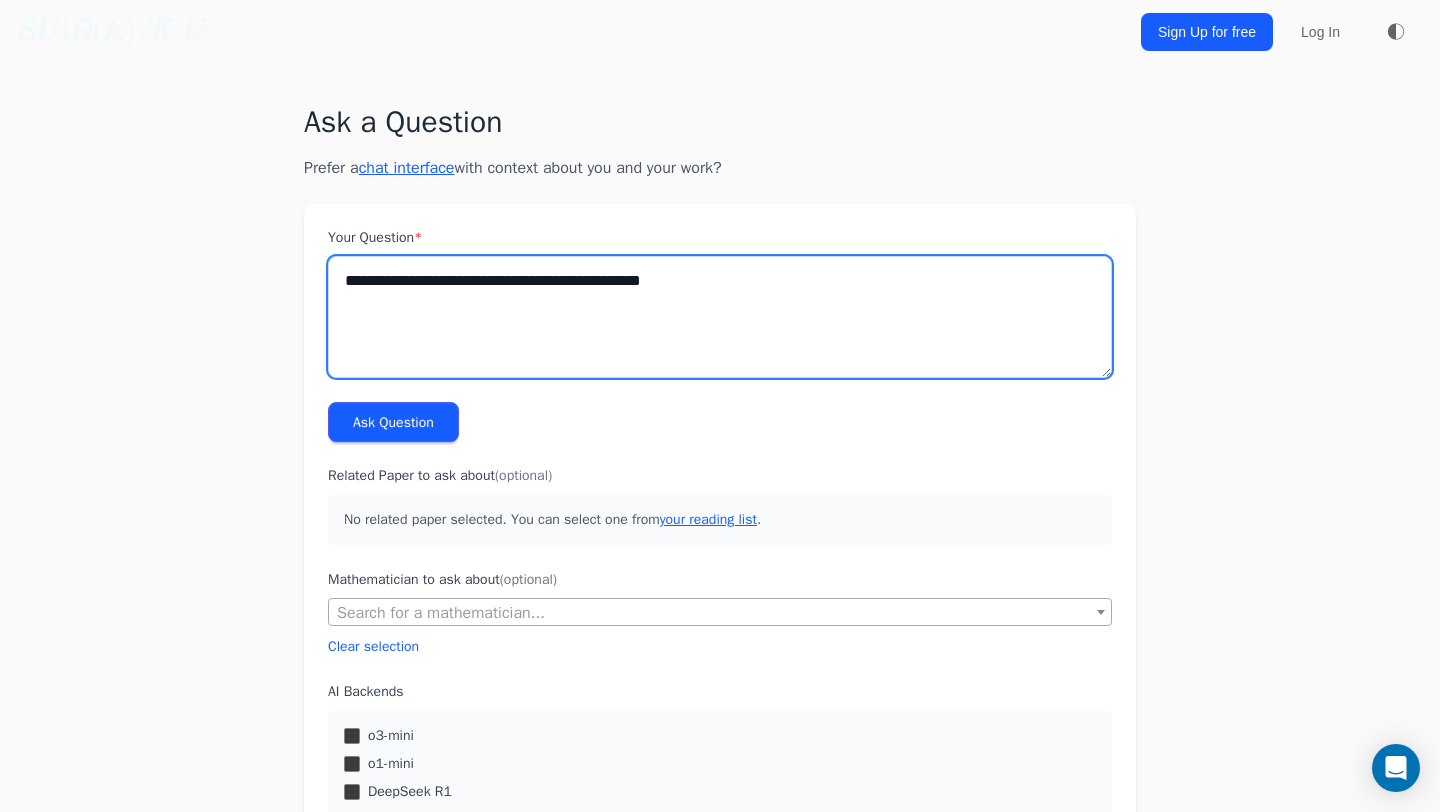 click on "**********" at bounding box center (720, 317) 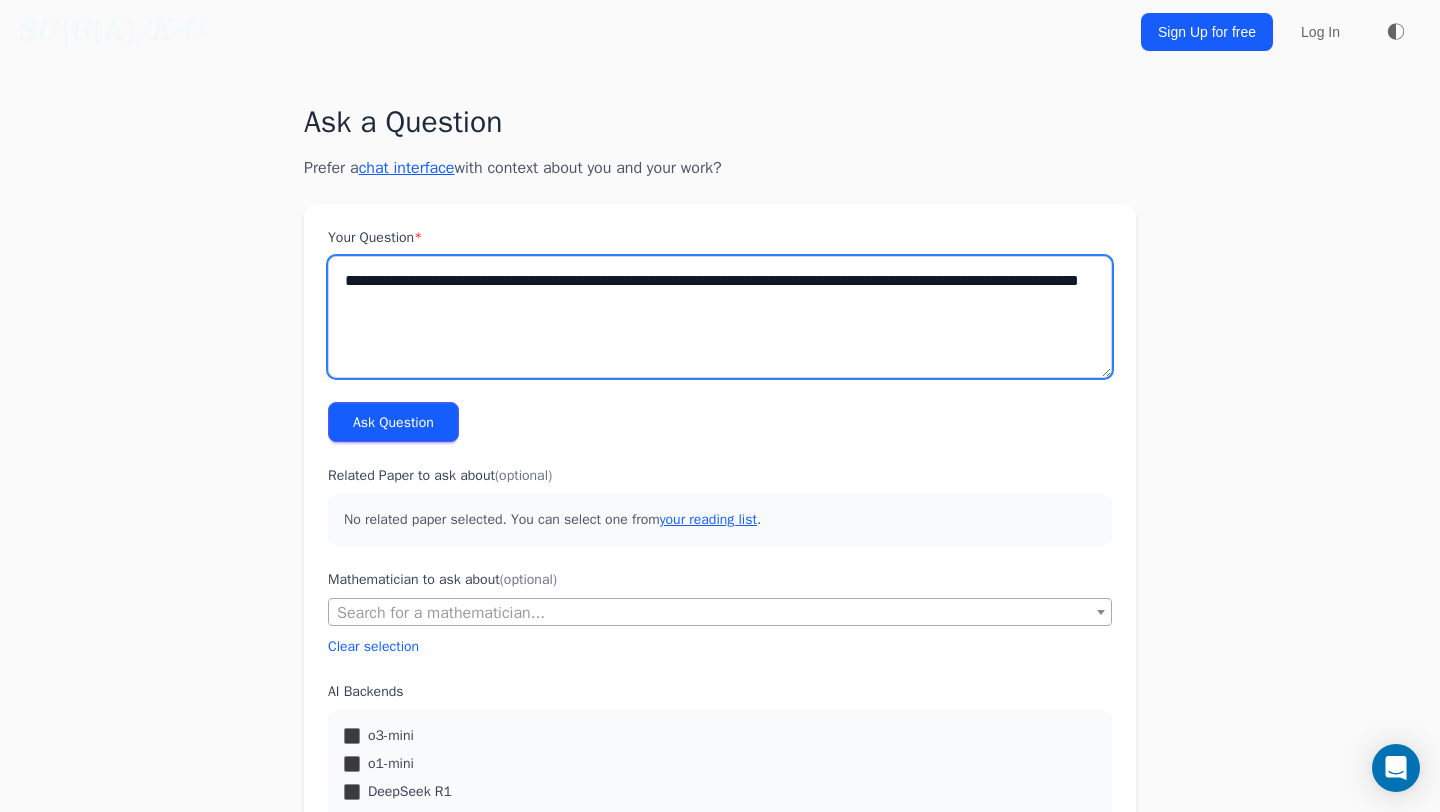 type on "**********" 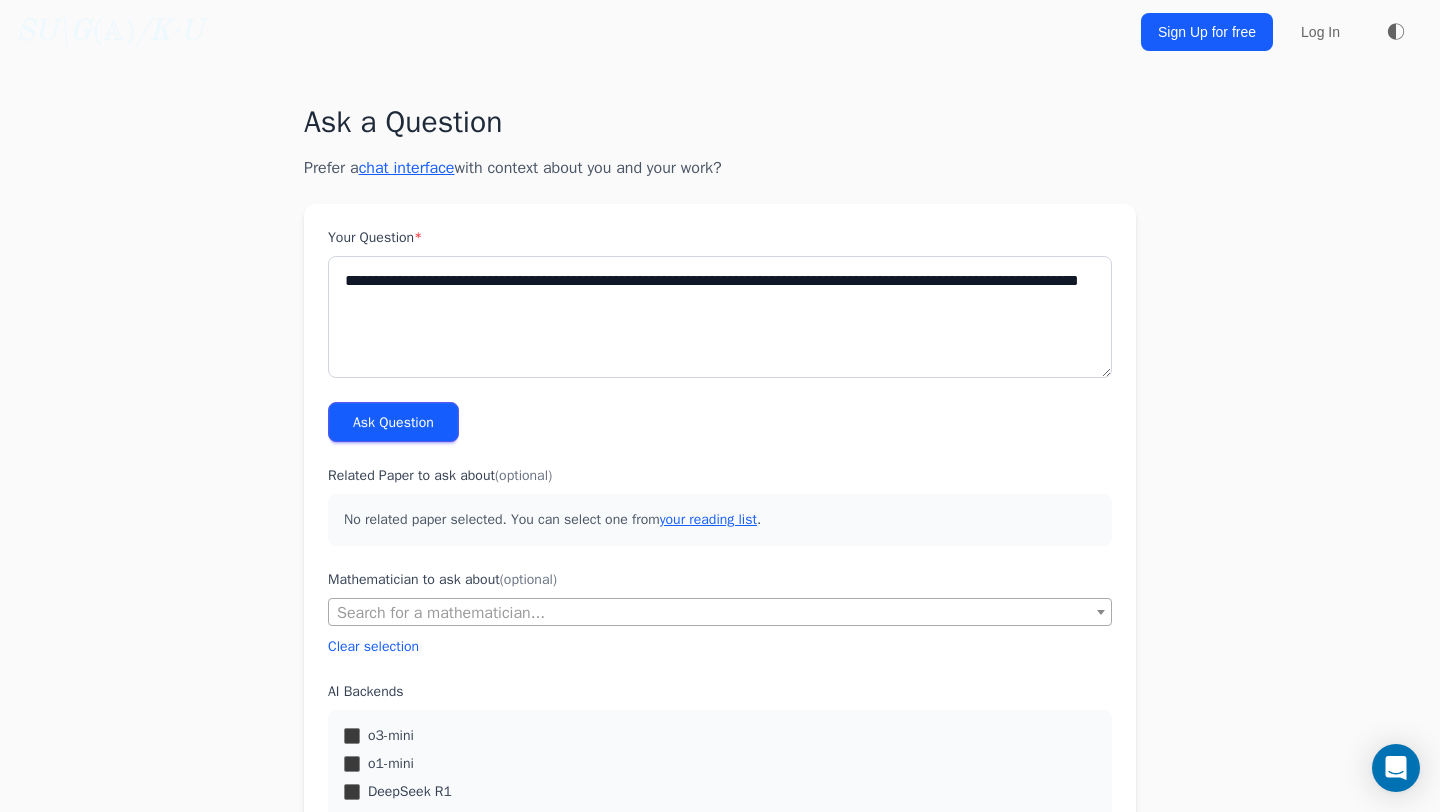 click on "Ask Question" at bounding box center [393, 422] 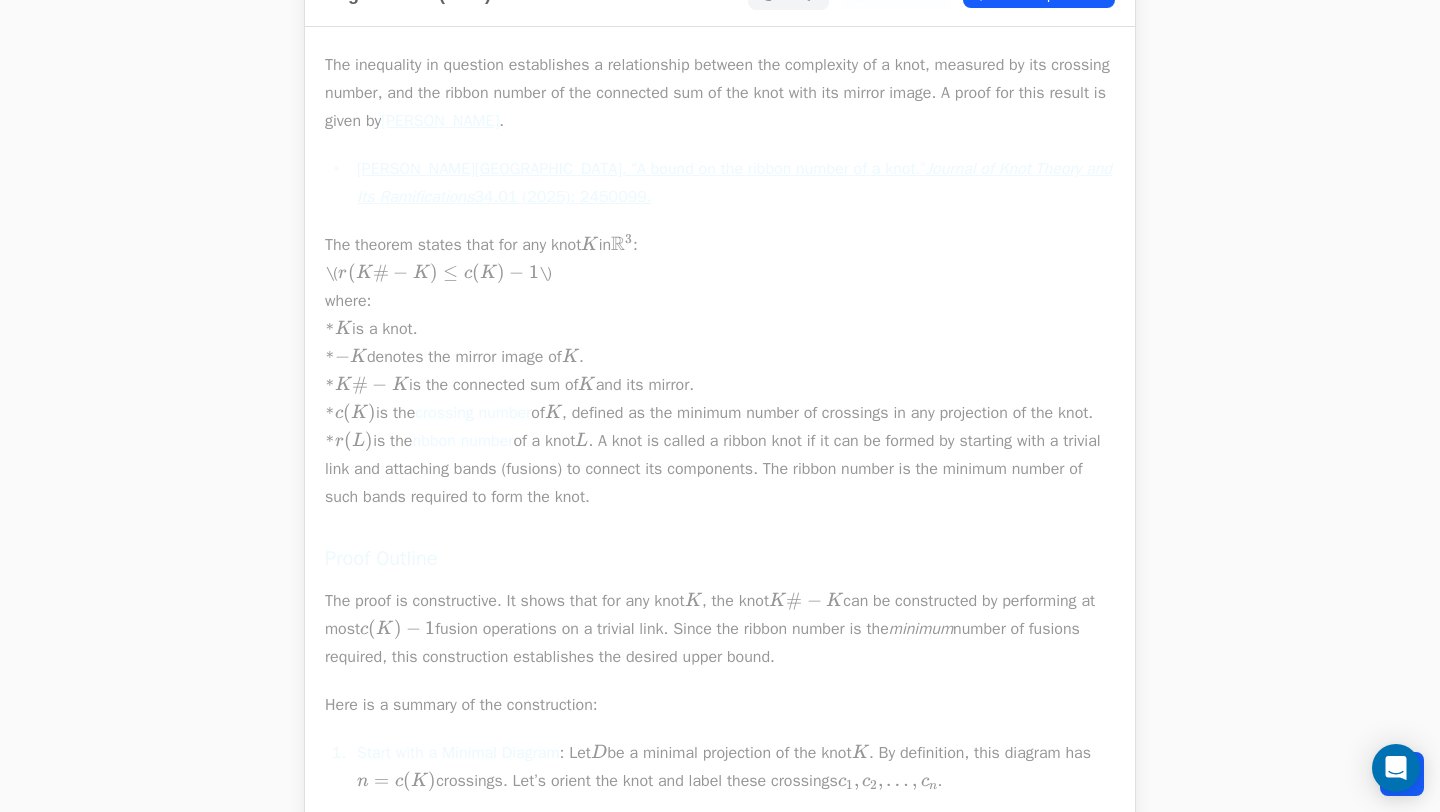 scroll, scrollTop: 2866, scrollLeft: 0, axis: vertical 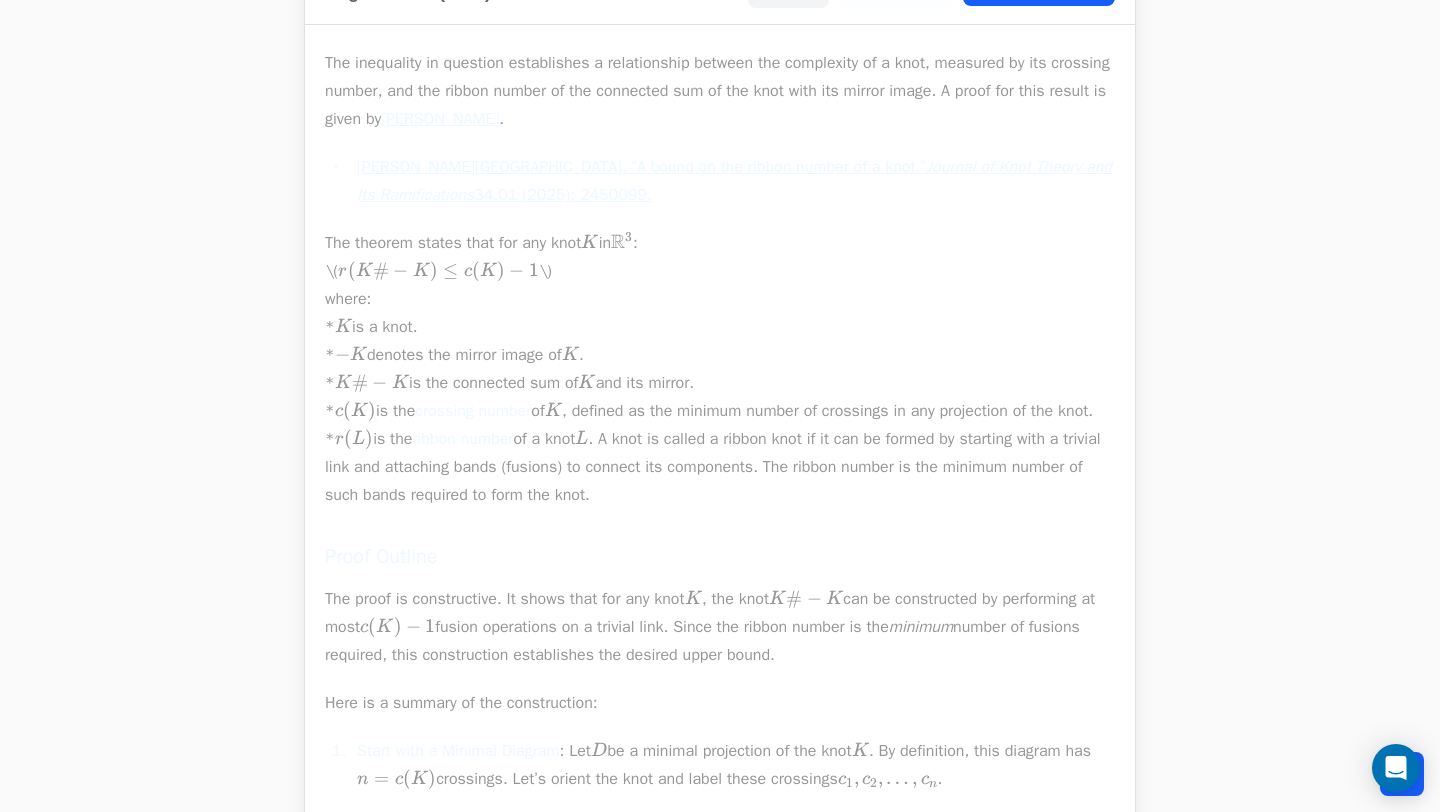 click on "Journal of Knot Theory and Its Ramifications" at bounding box center [734, 181] 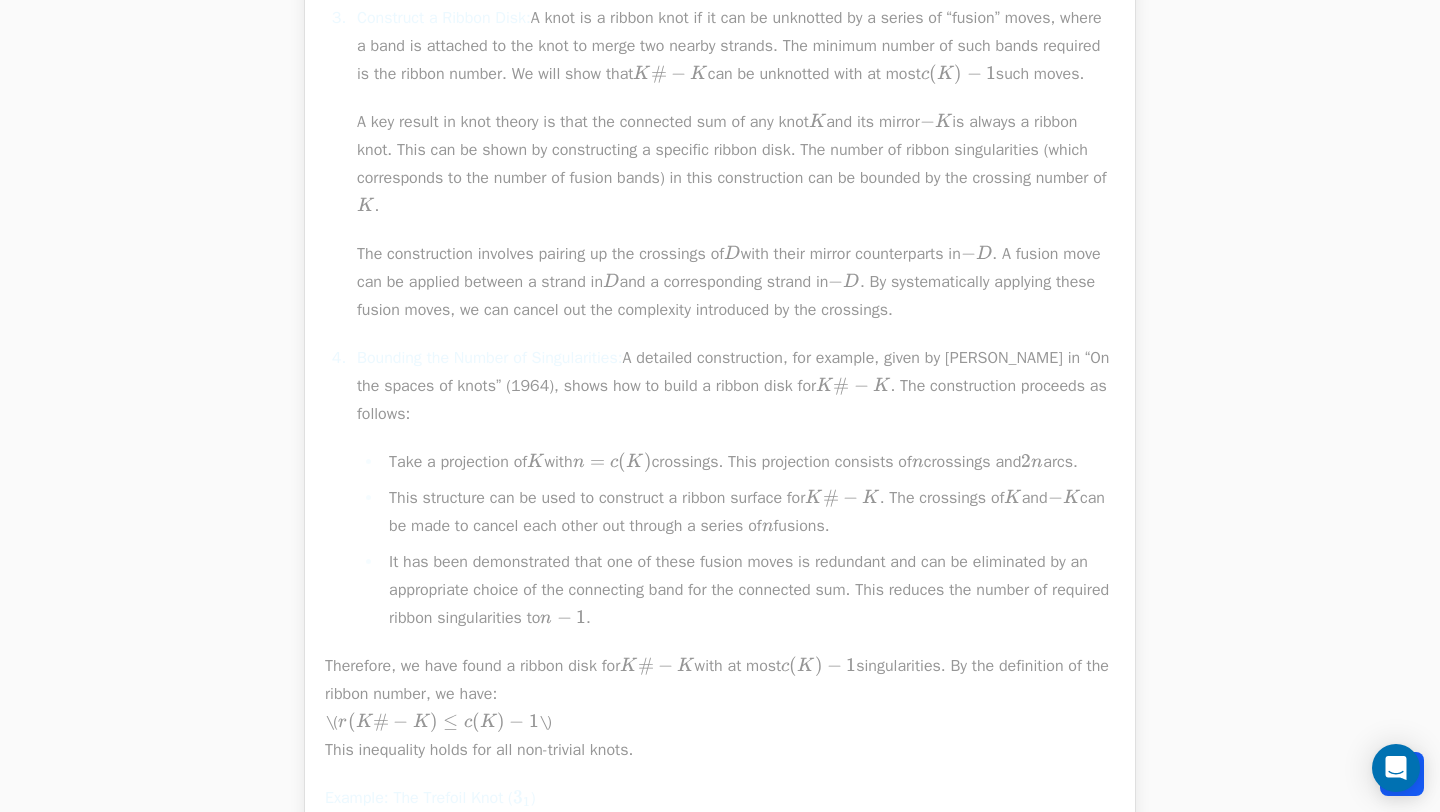 scroll, scrollTop: 1825, scrollLeft: 0, axis: vertical 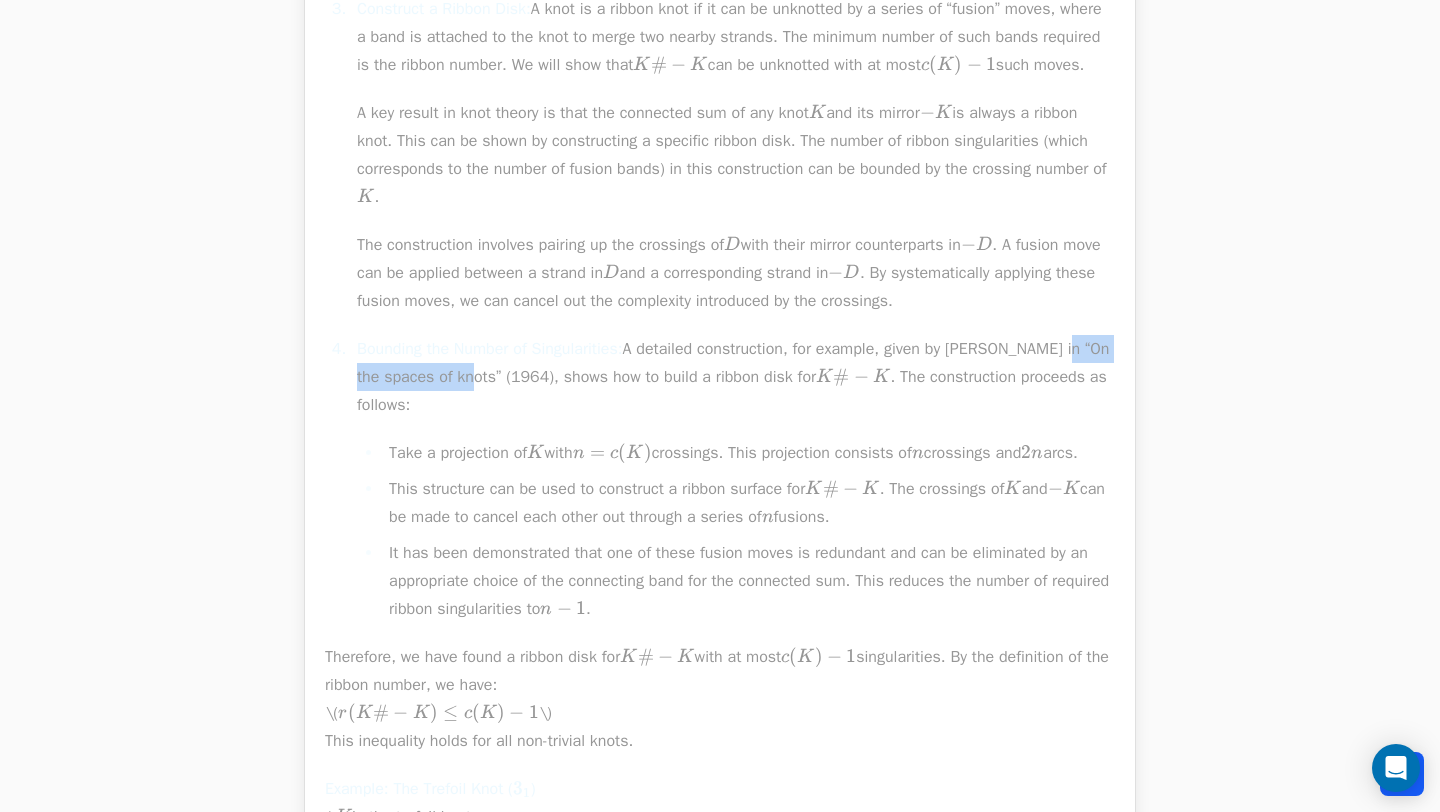 drag, startPoint x: 1080, startPoint y: 379, endPoint x: 500, endPoint y: 412, distance: 580.93805 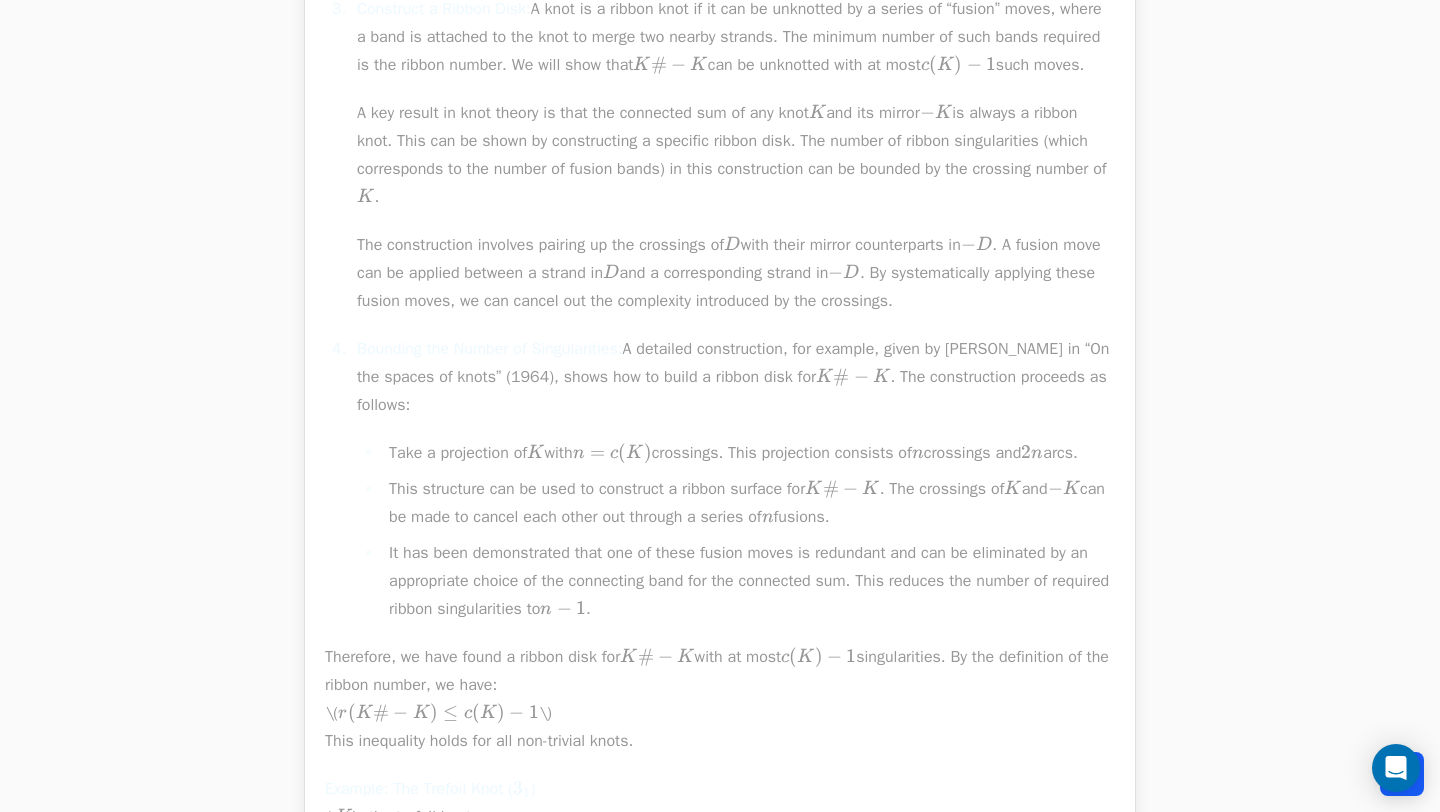 click on "Bounding the Number of Singularities:  A detailed construction, for example, given by T. Yajima in “On the spaces of knots” (1964), shows how to build a ribbon disk for  K # − K K\#-K K # − K . The construction proceeds as follows:" at bounding box center (736, 377) 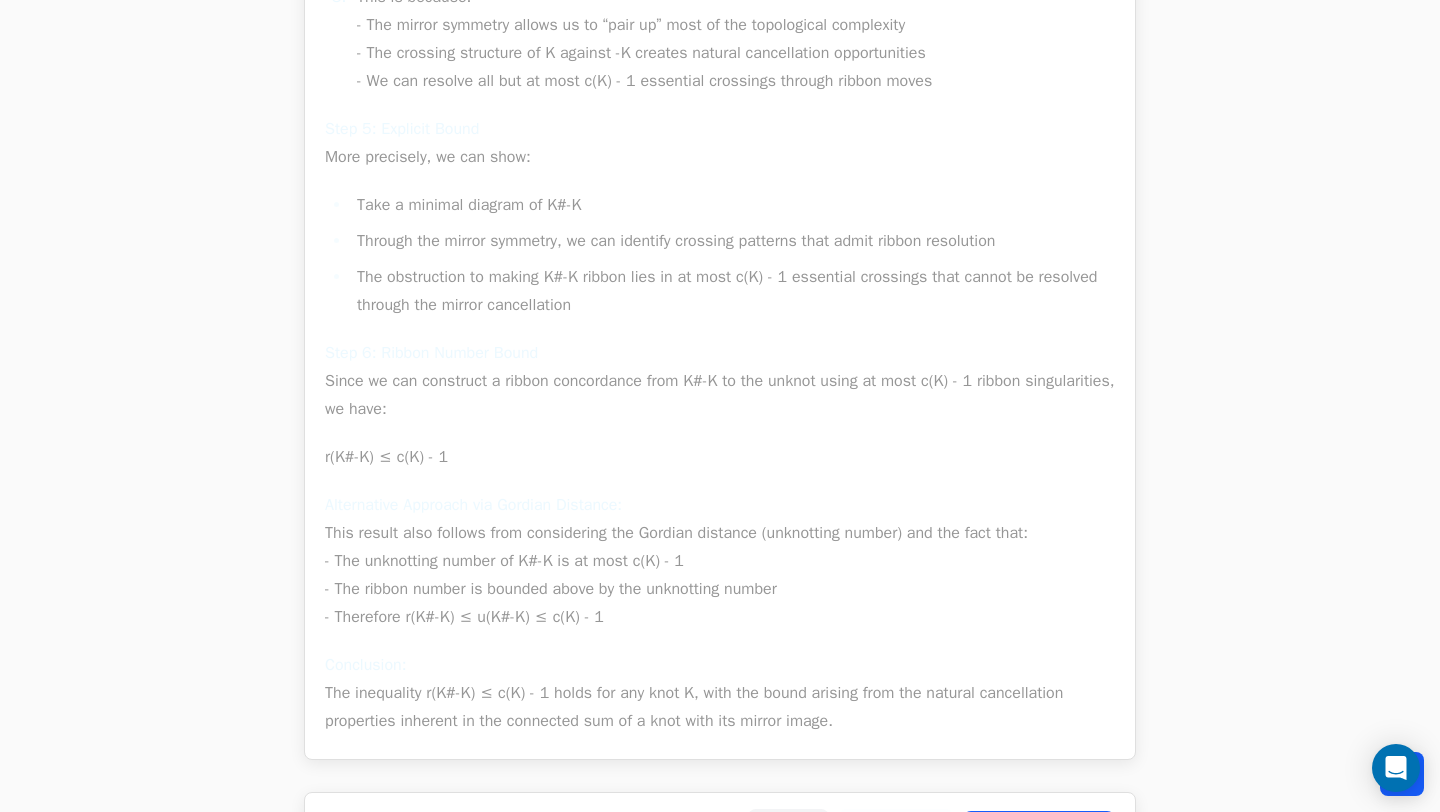 scroll, scrollTop: 5411, scrollLeft: 0, axis: vertical 